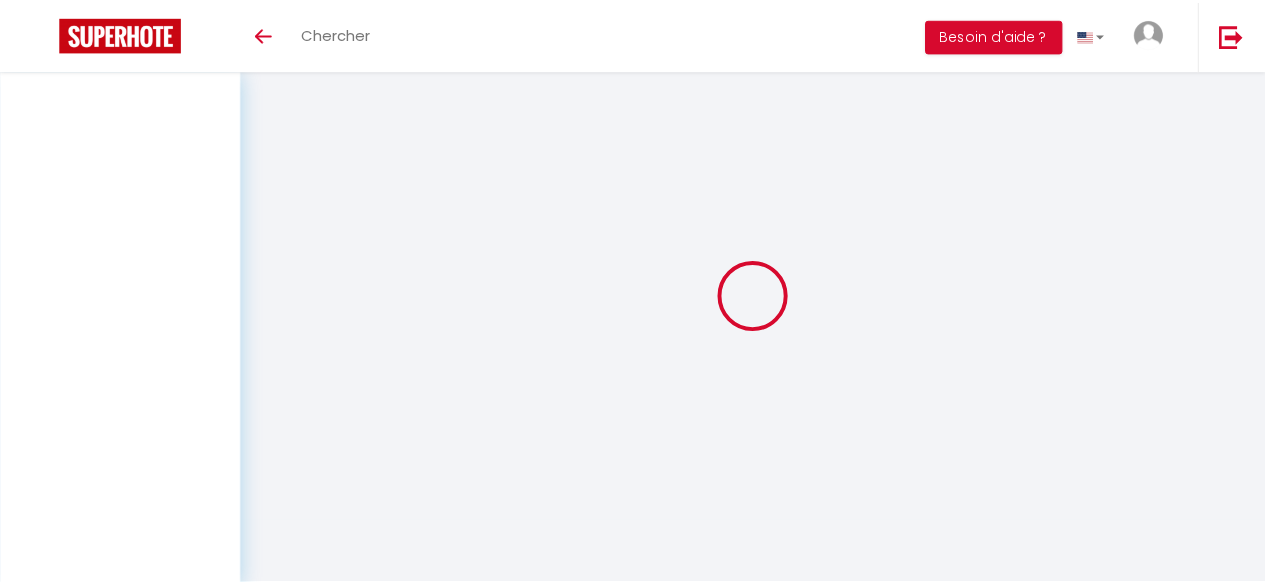 scroll, scrollTop: 0, scrollLeft: 0, axis: both 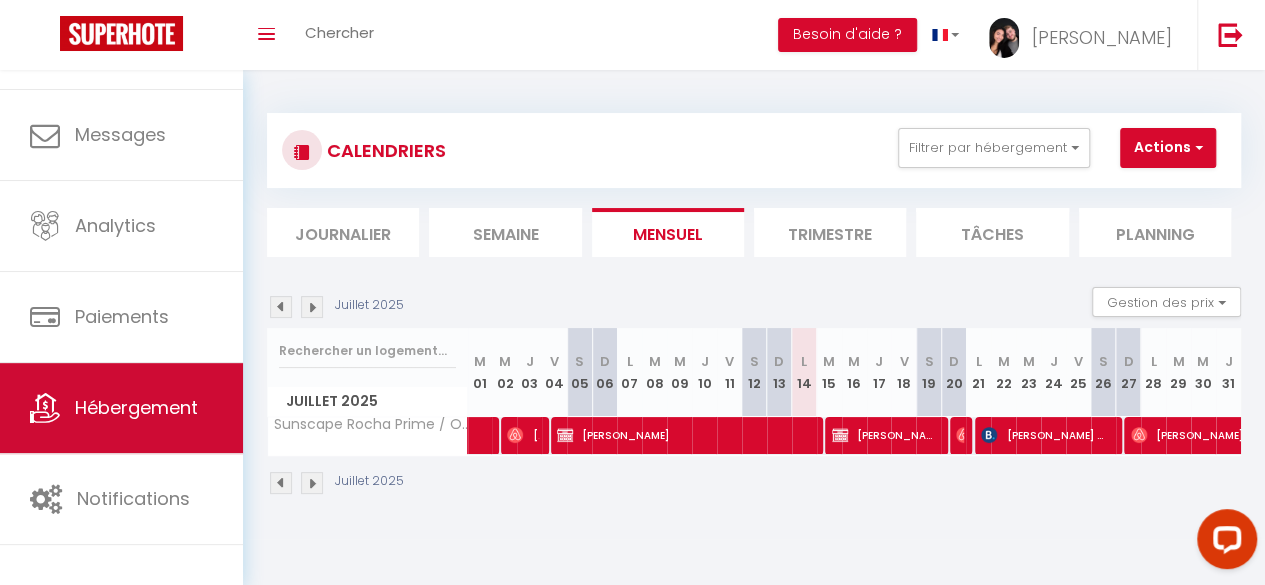 click on "Hébergement" at bounding box center [121, 408] 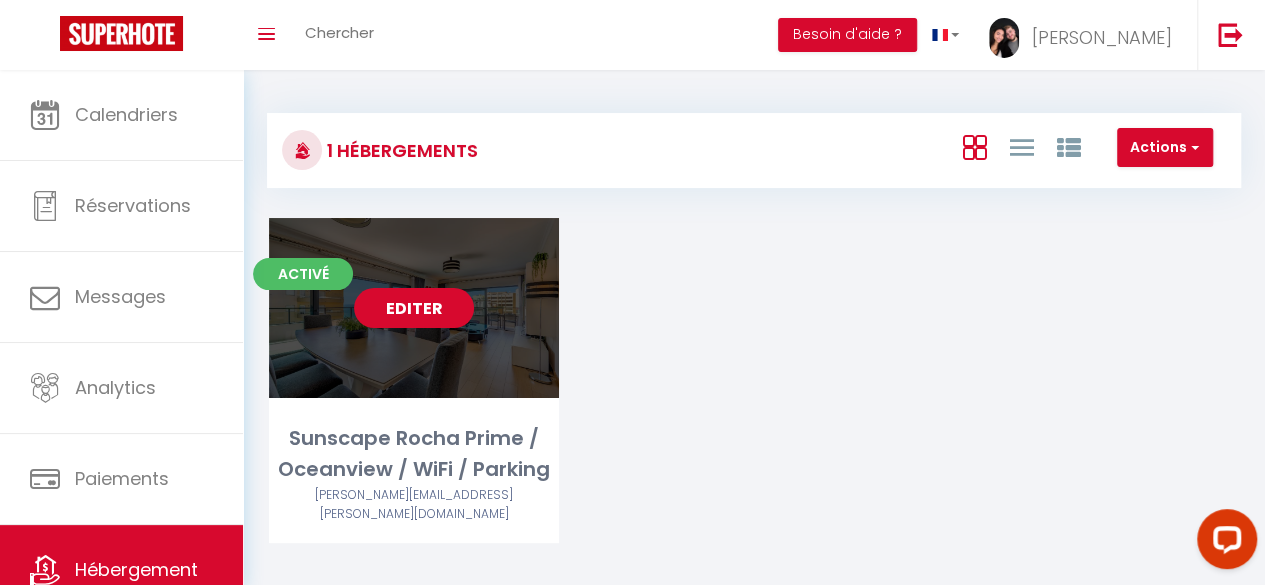 click on "Editer" at bounding box center [414, 308] 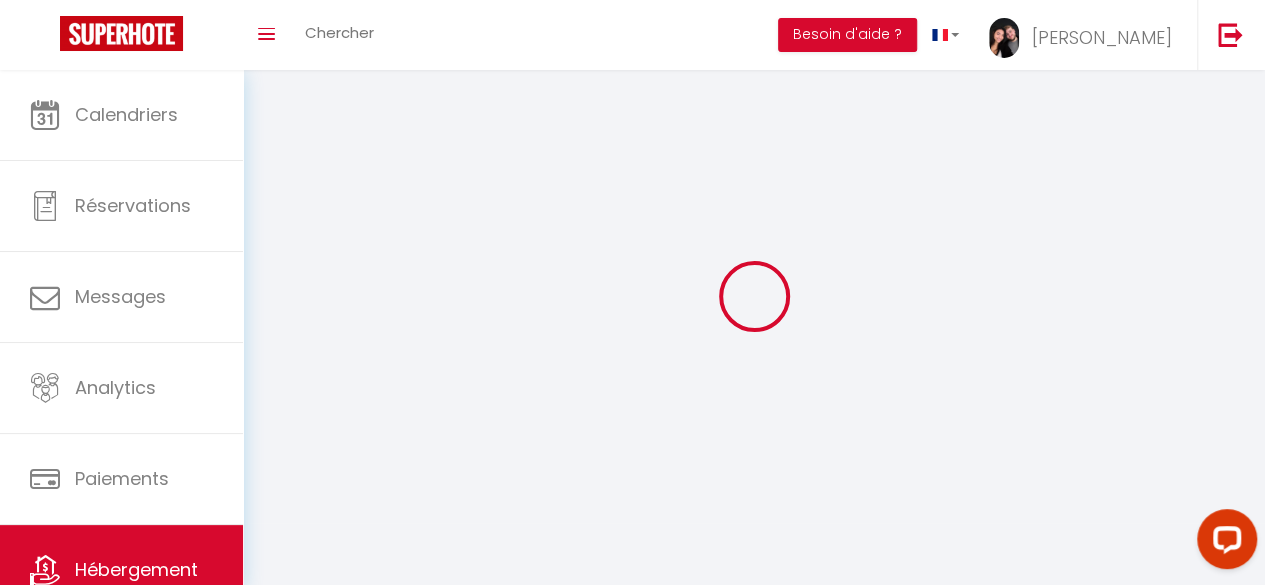 select on "Igloohome" 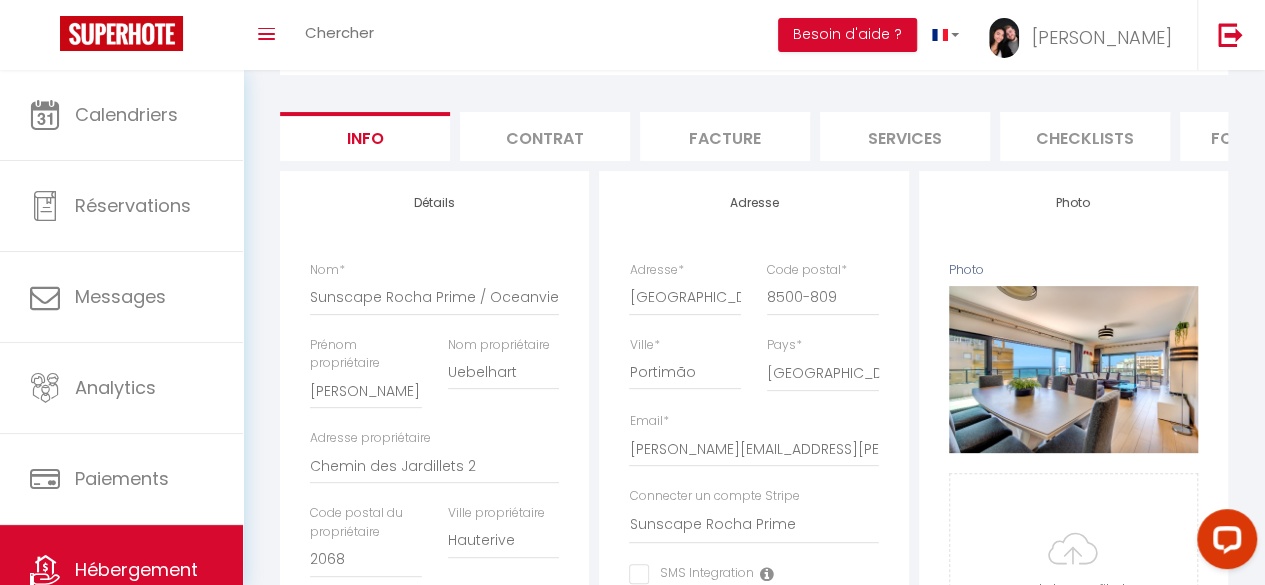 scroll, scrollTop: 0, scrollLeft: 0, axis: both 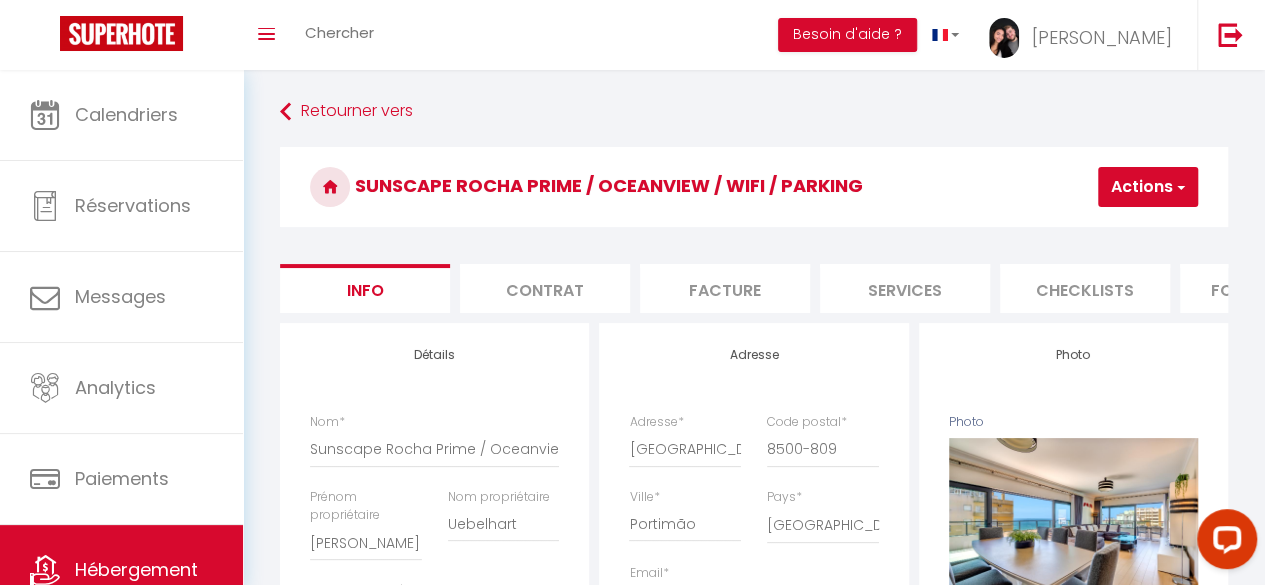 click on "Contrat" at bounding box center [545, 288] 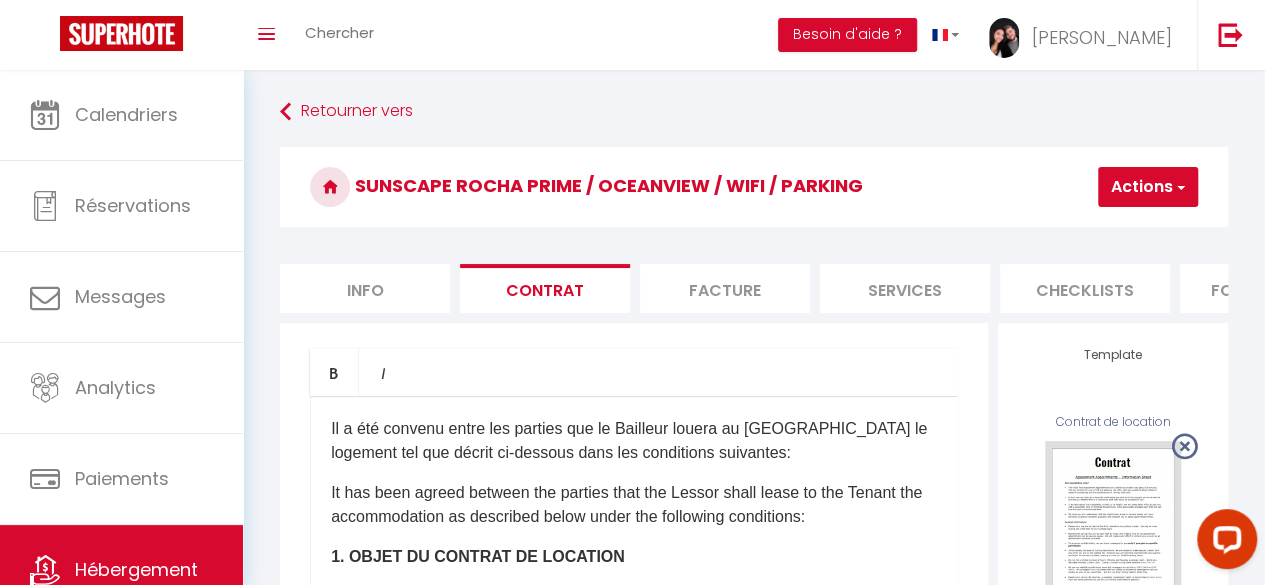 click on "Facture" at bounding box center (725, 288) 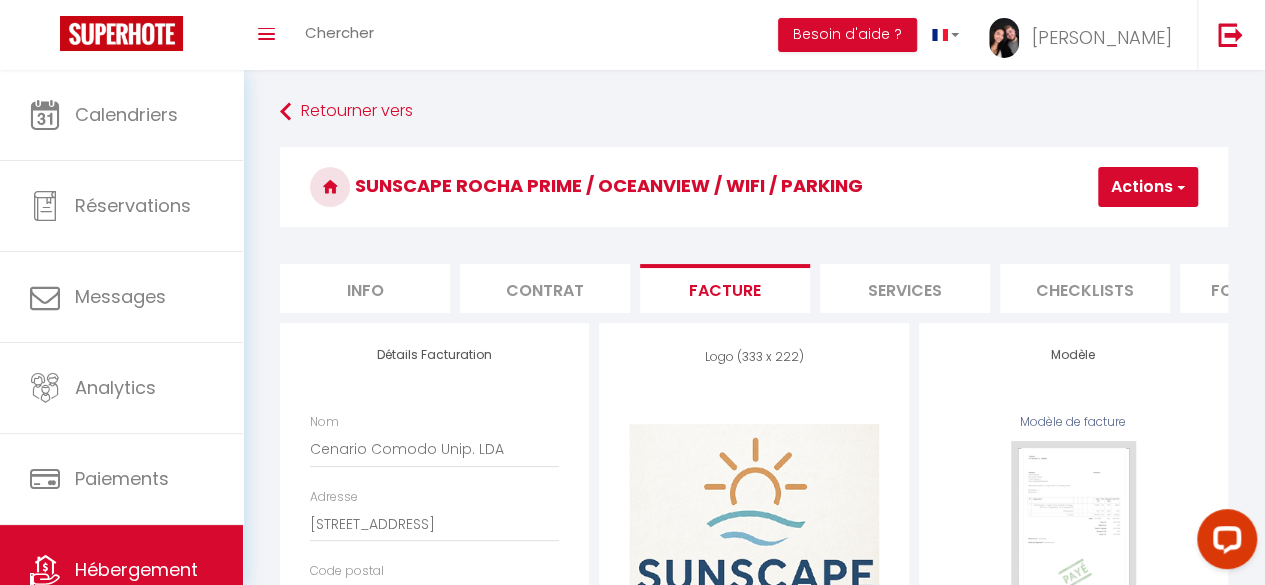 click on "Services" at bounding box center (905, 288) 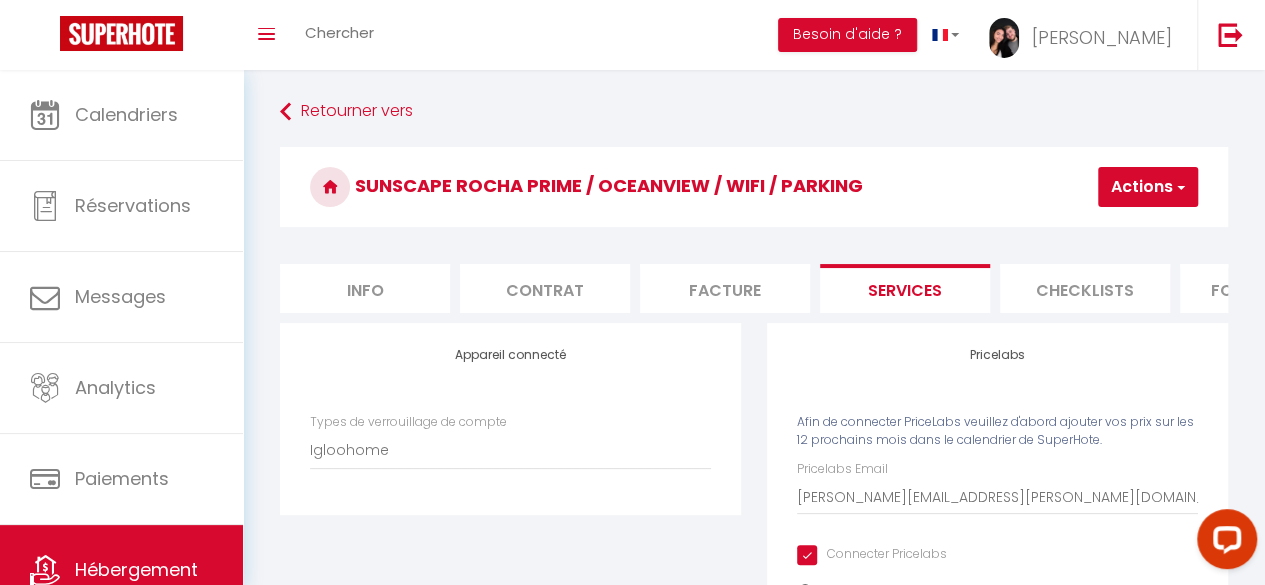 checkbox on "true" 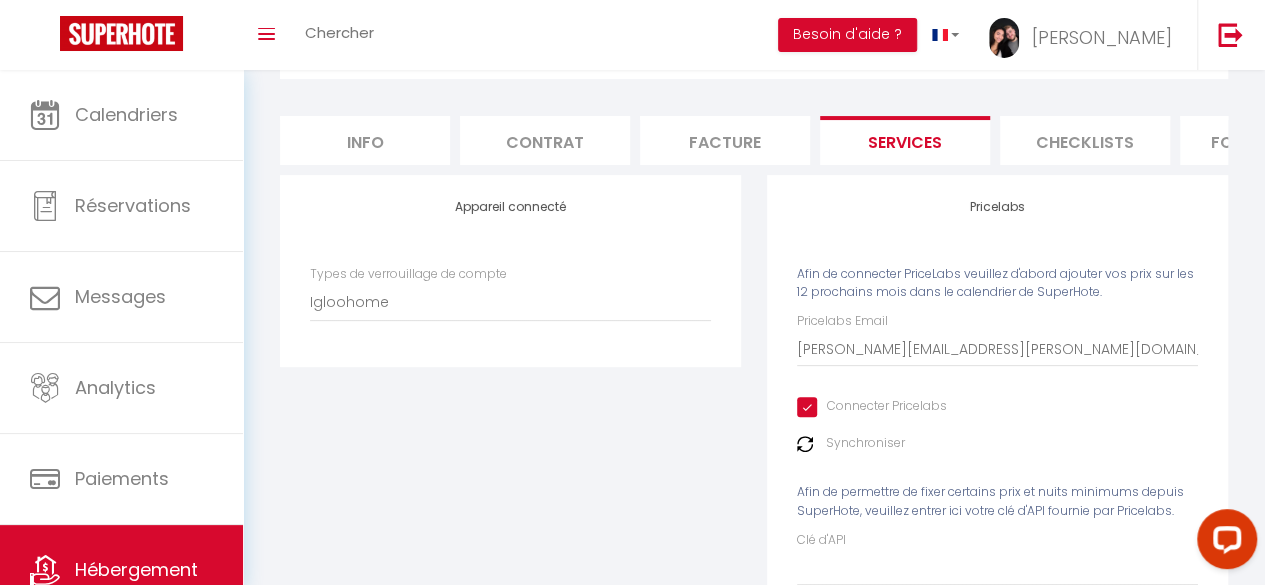 checkbox on "true" 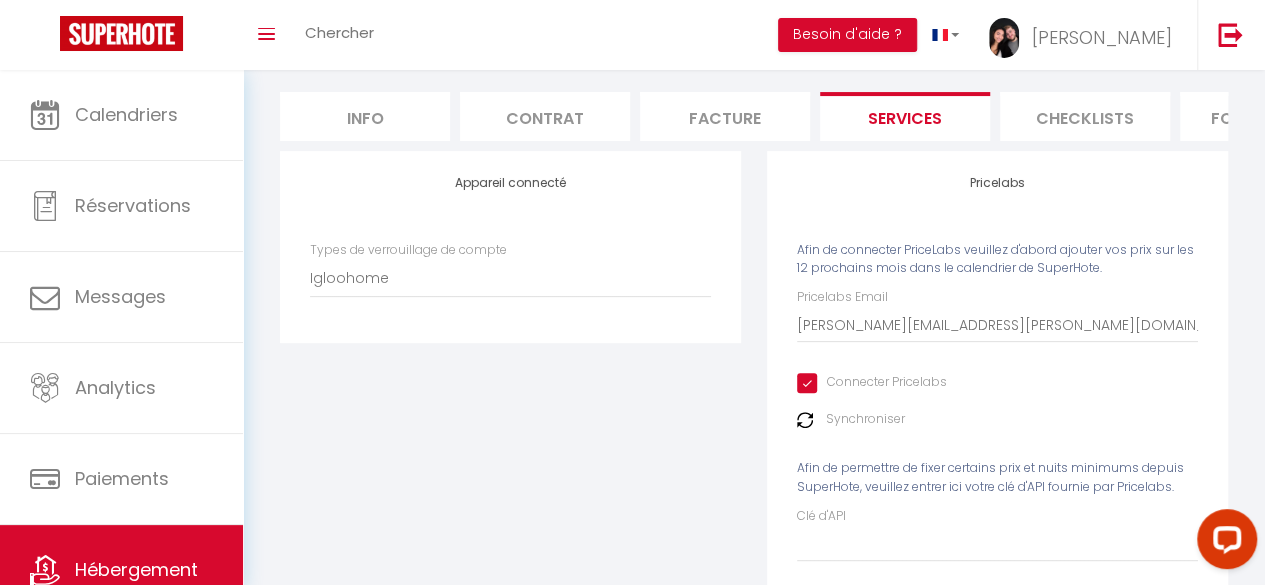 checkbox on "true" 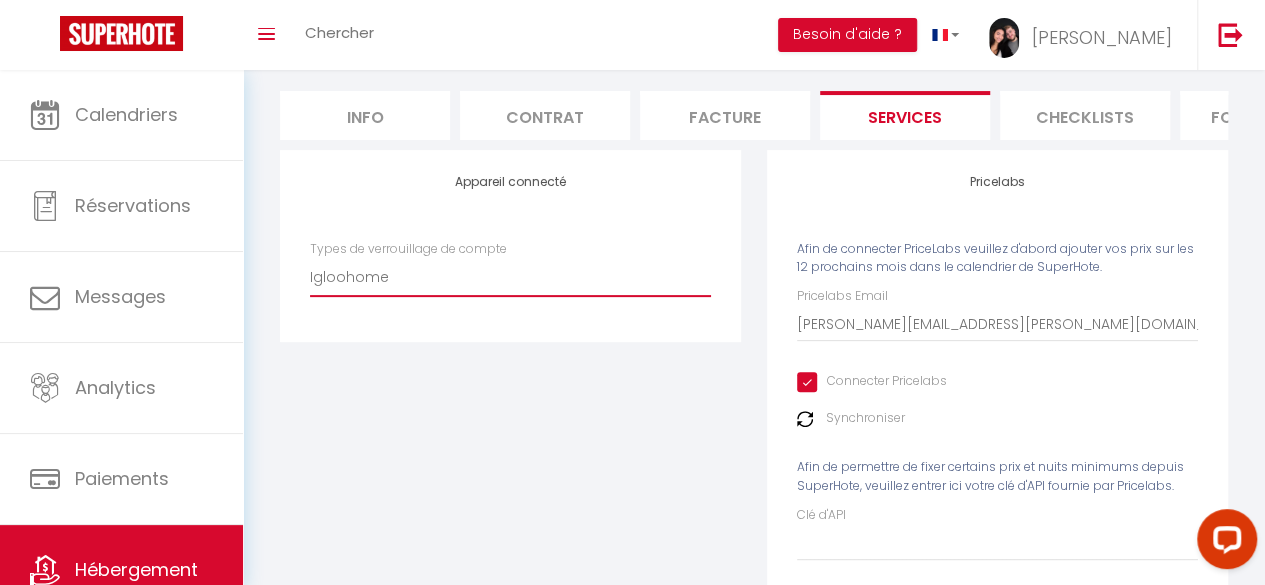 click on "Igloohome" at bounding box center (510, 277) 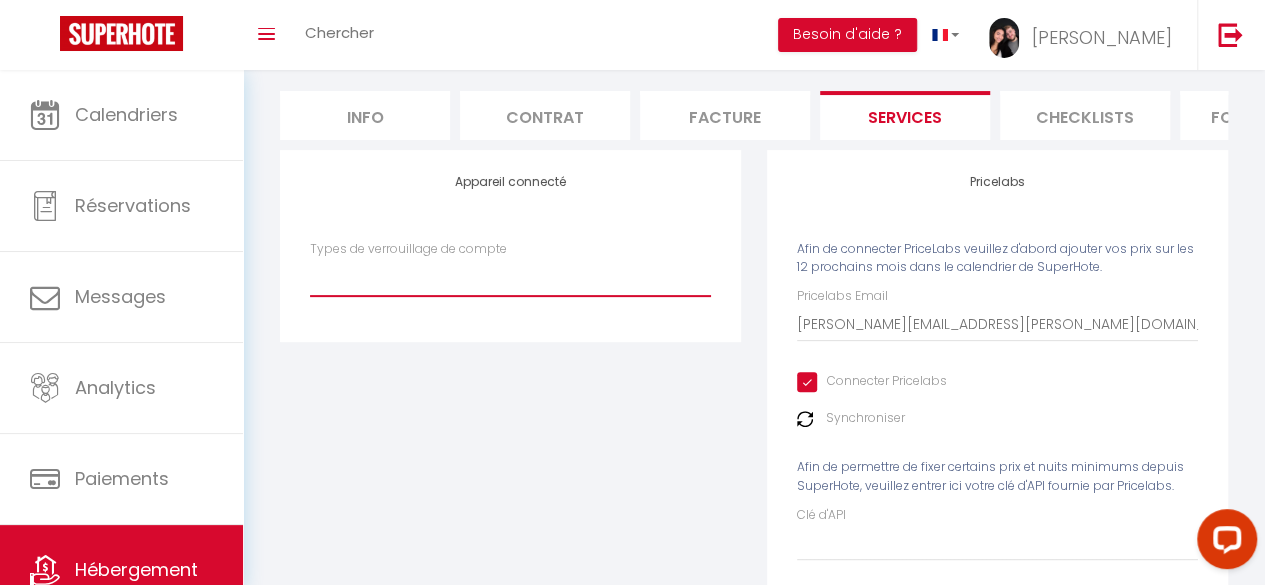 click on "Igloohome" at bounding box center [510, 277] 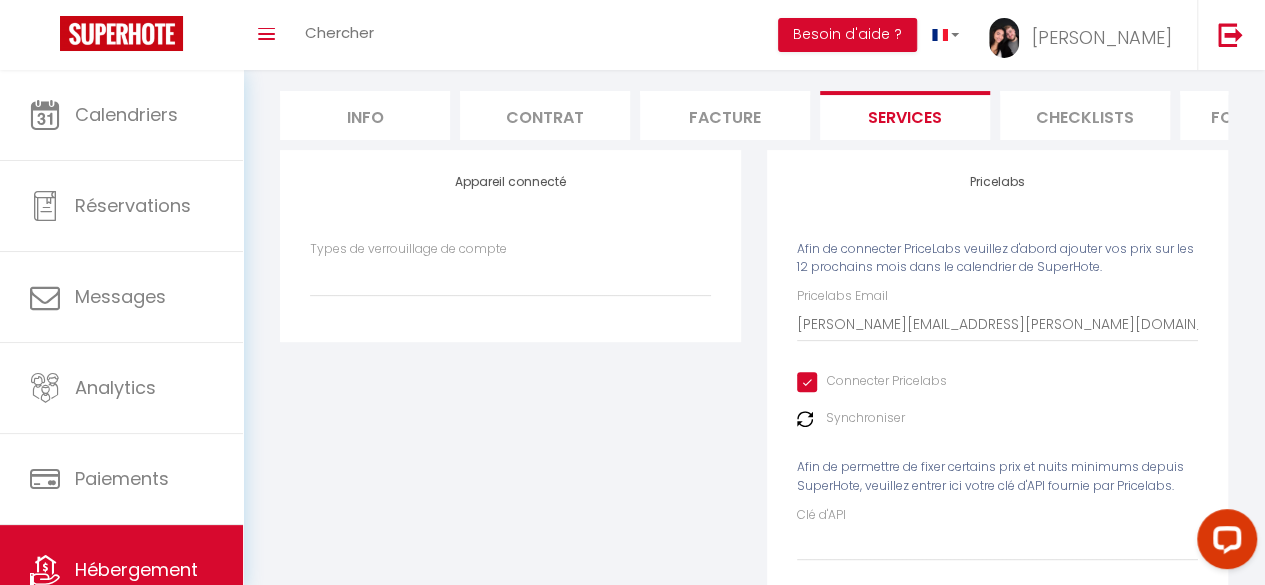 click on "Appareil connecté
Types de verrouillage de compte
Igloohome" at bounding box center (510, 245) 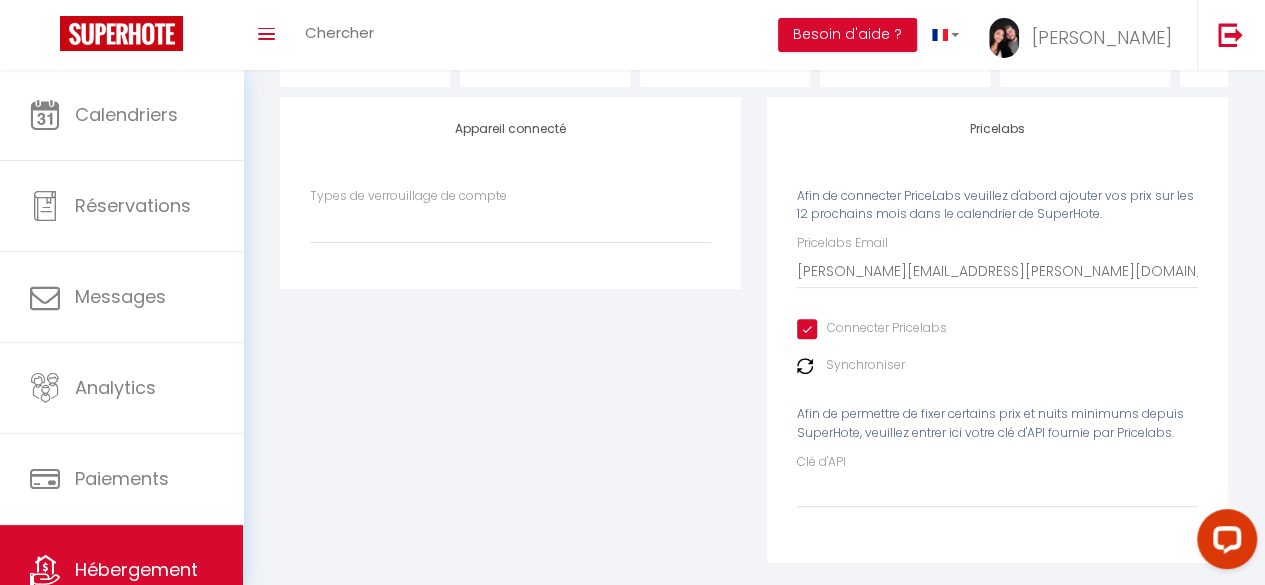 scroll, scrollTop: 216, scrollLeft: 0, axis: vertical 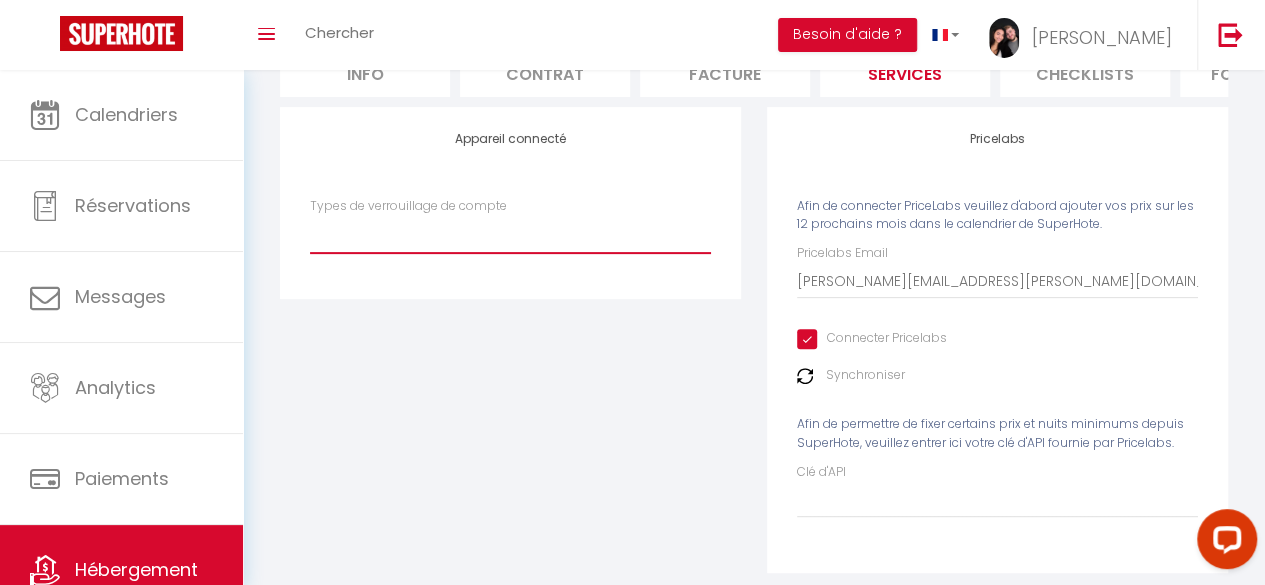 click on "Igloohome" at bounding box center [510, 234] 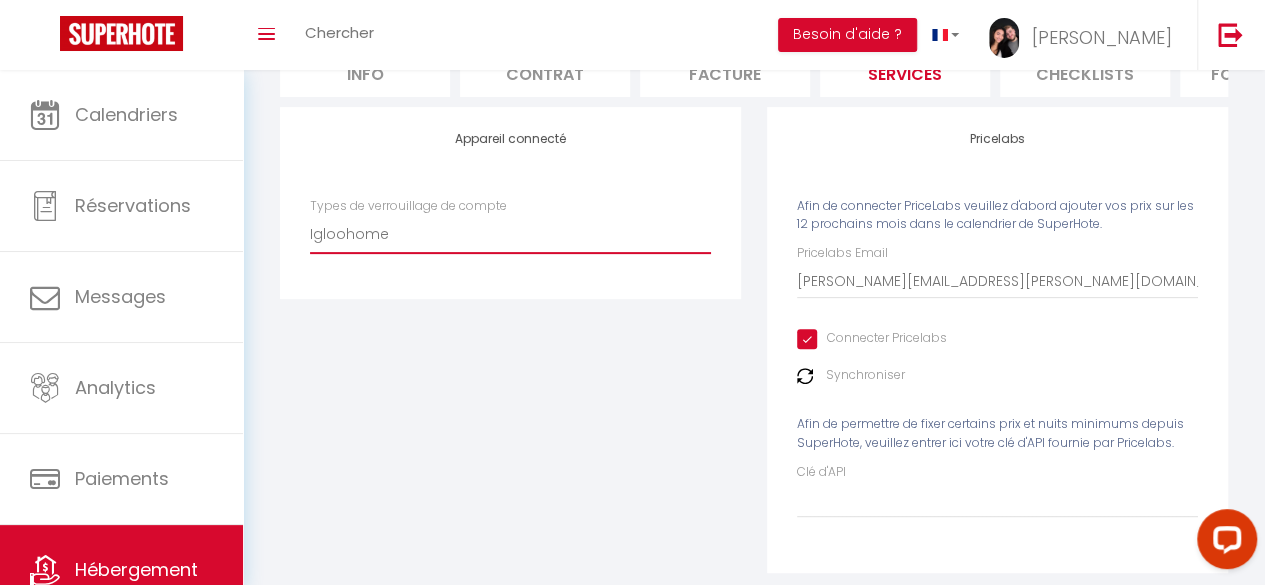 checkbox on "true" 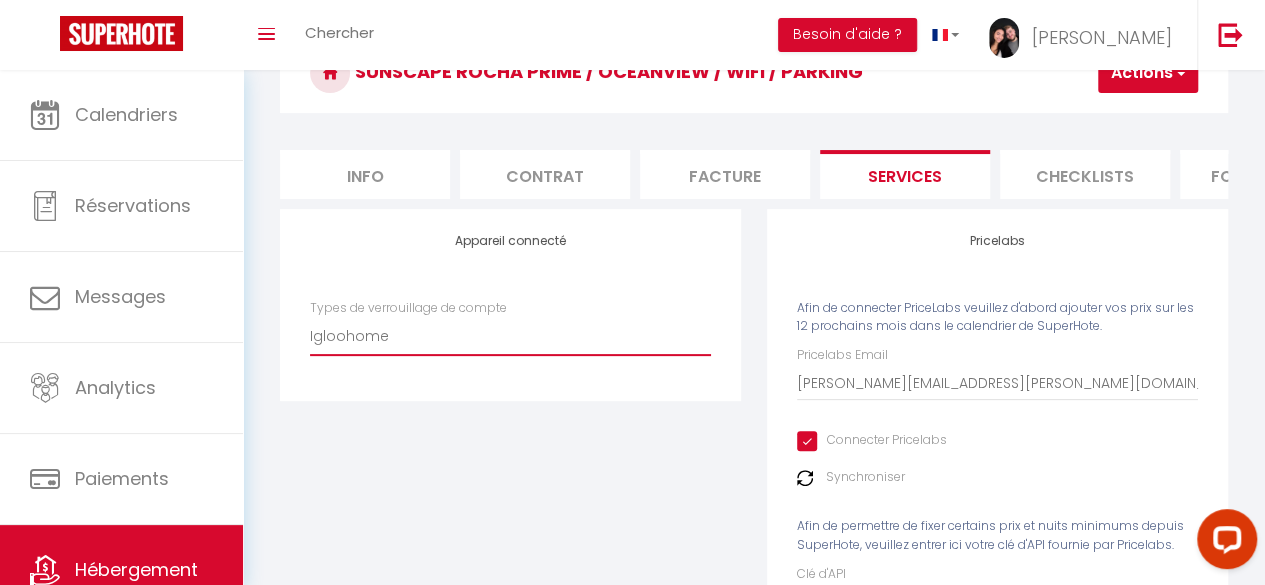 scroll, scrollTop: 110, scrollLeft: 0, axis: vertical 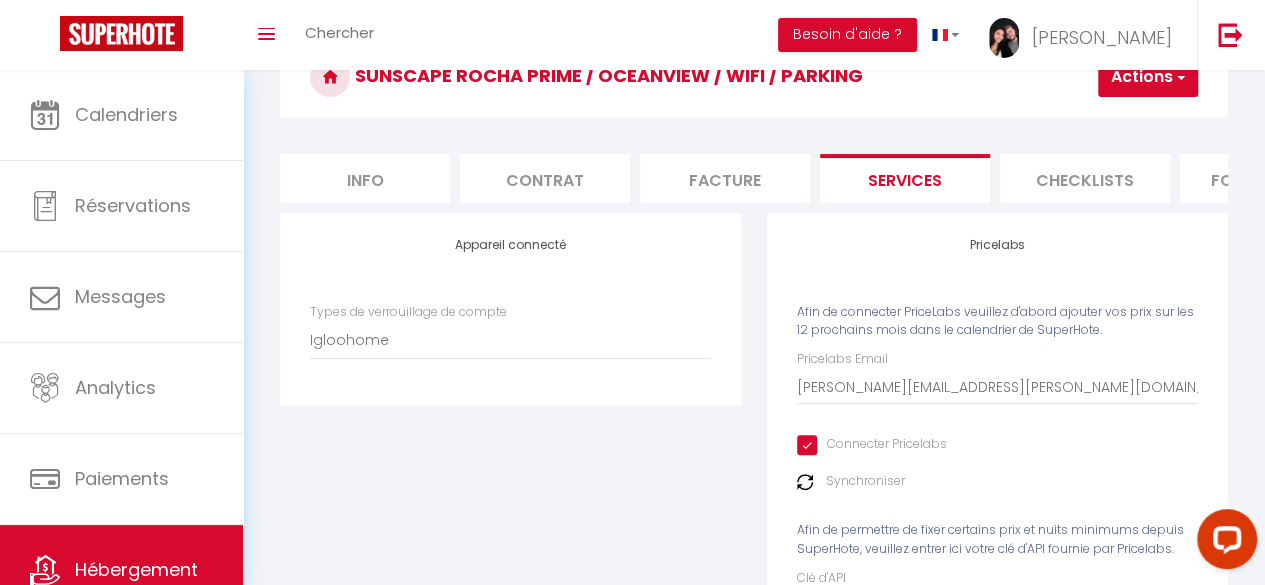click on "Checklists" at bounding box center (1085, 178) 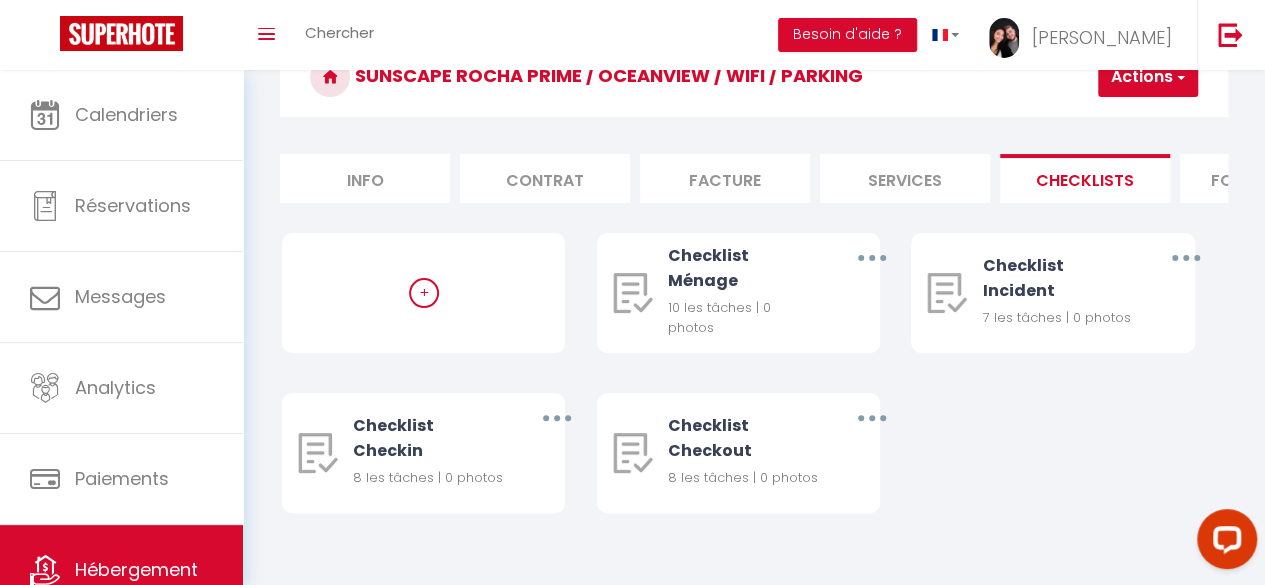 click on "Formulaires" at bounding box center (1265, 178) 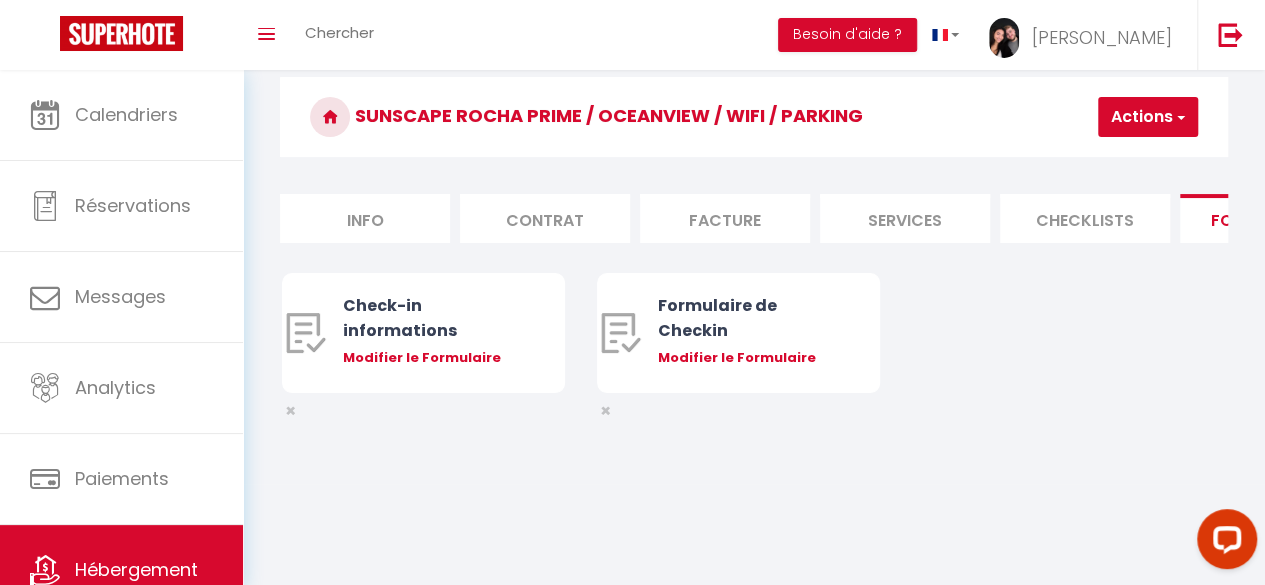 scroll, scrollTop: 70, scrollLeft: 0, axis: vertical 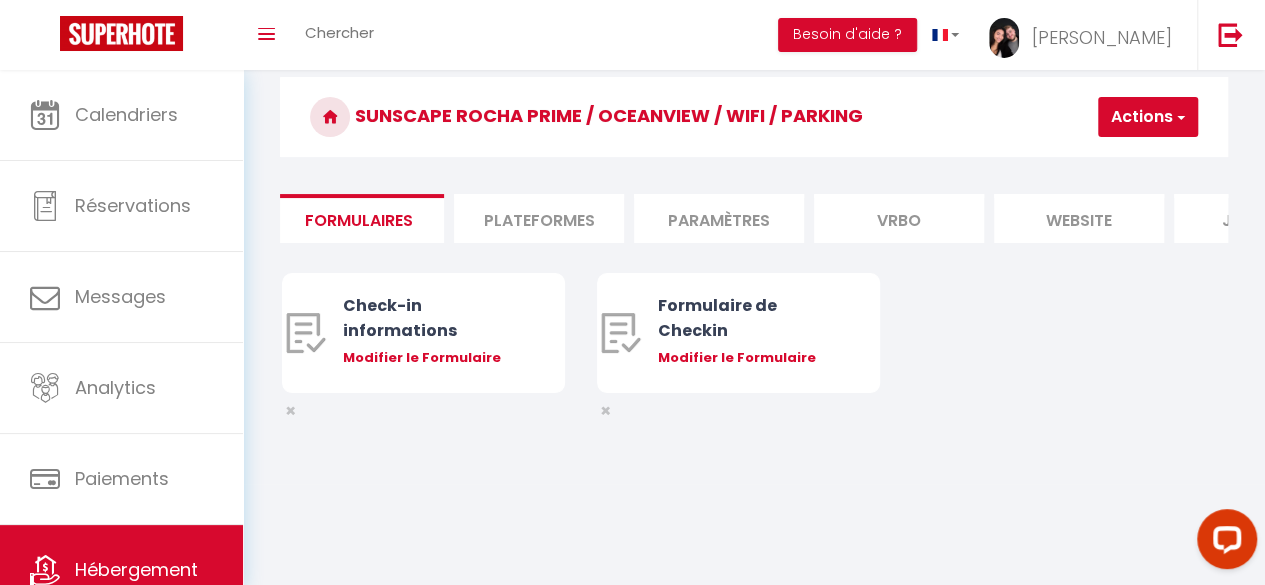 click on "Plateformes" at bounding box center [539, 218] 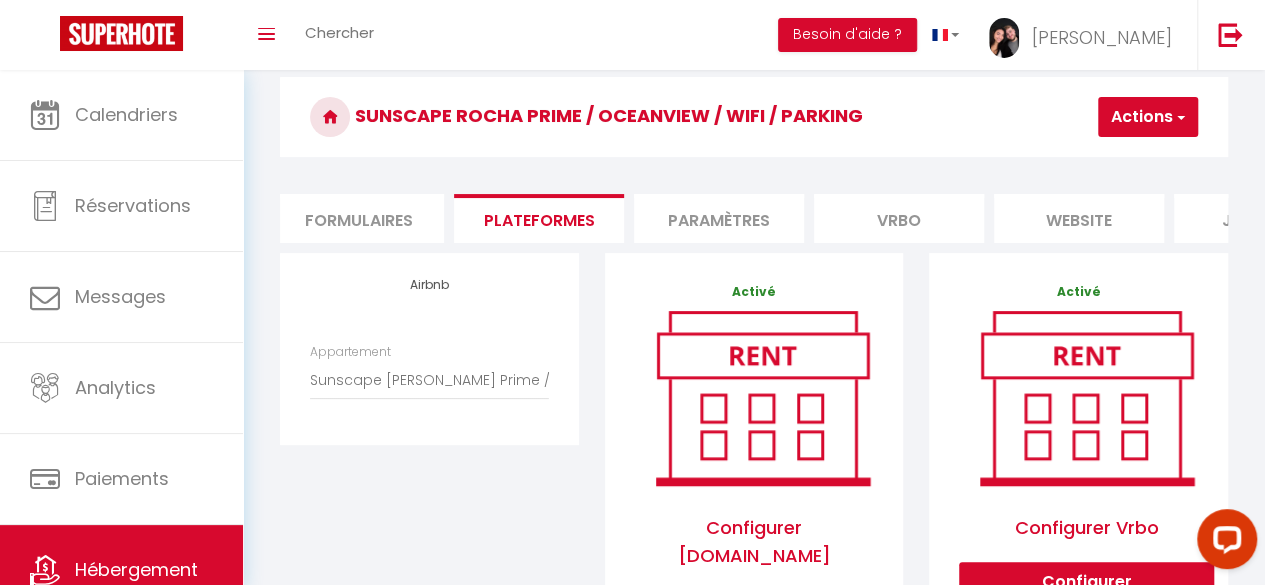 click on "Paramètres" at bounding box center (719, 218) 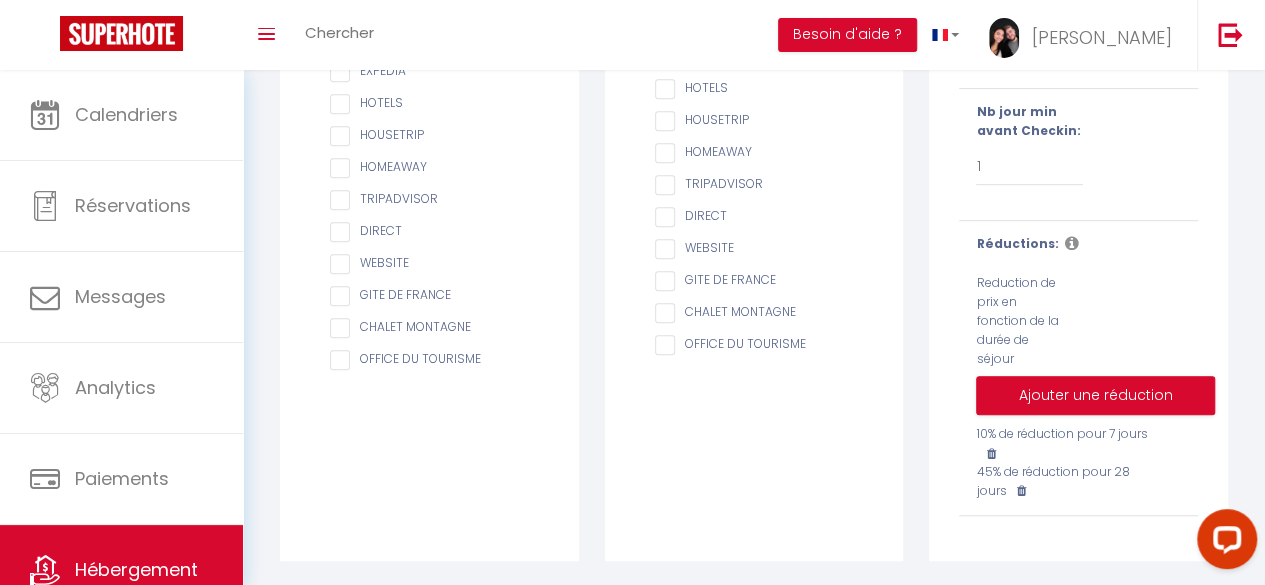 scroll, scrollTop: 0, scrollLeft: 0, axis: both 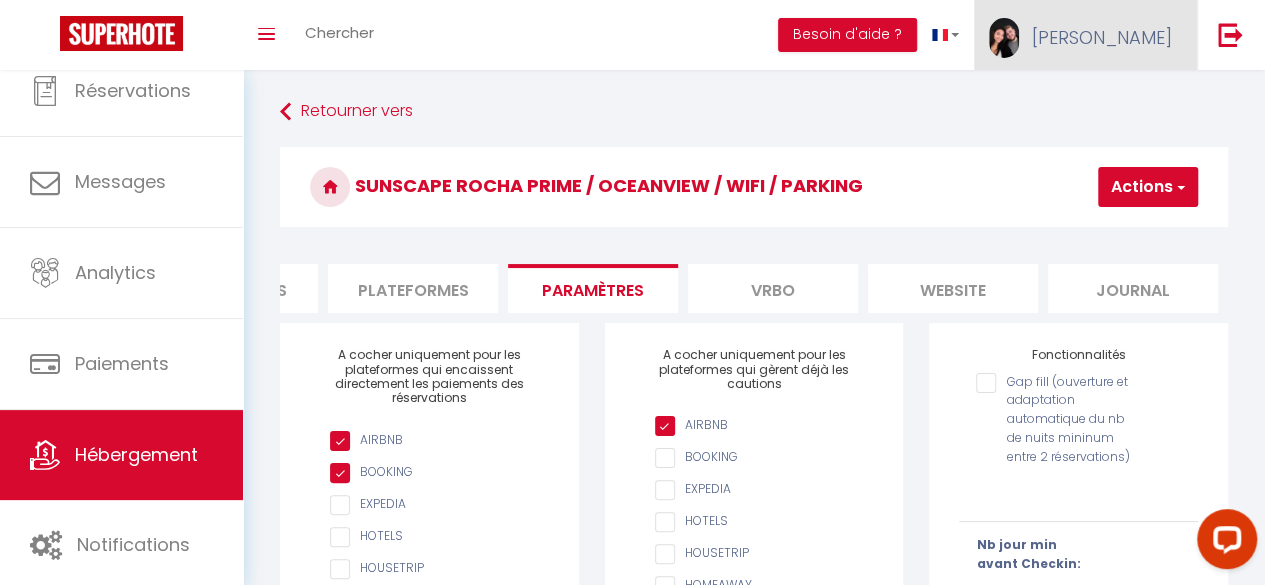 click on "[PERSON_NAME]" at bounding box center (1102, 37) 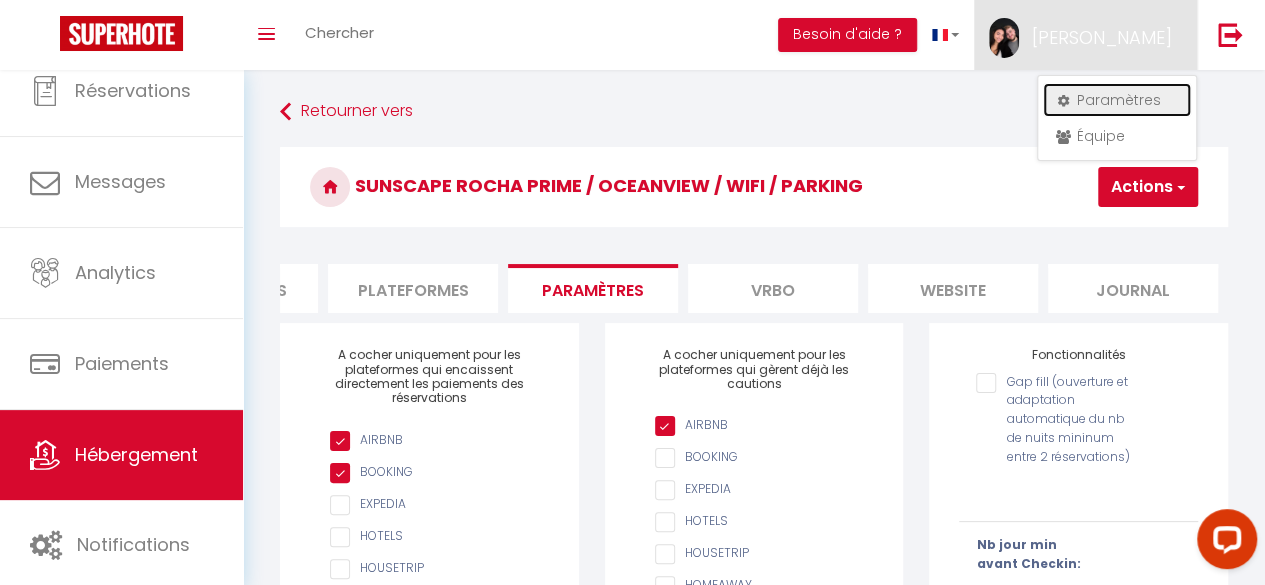 click on "Paramètres" at bounding box center (1117, 100) 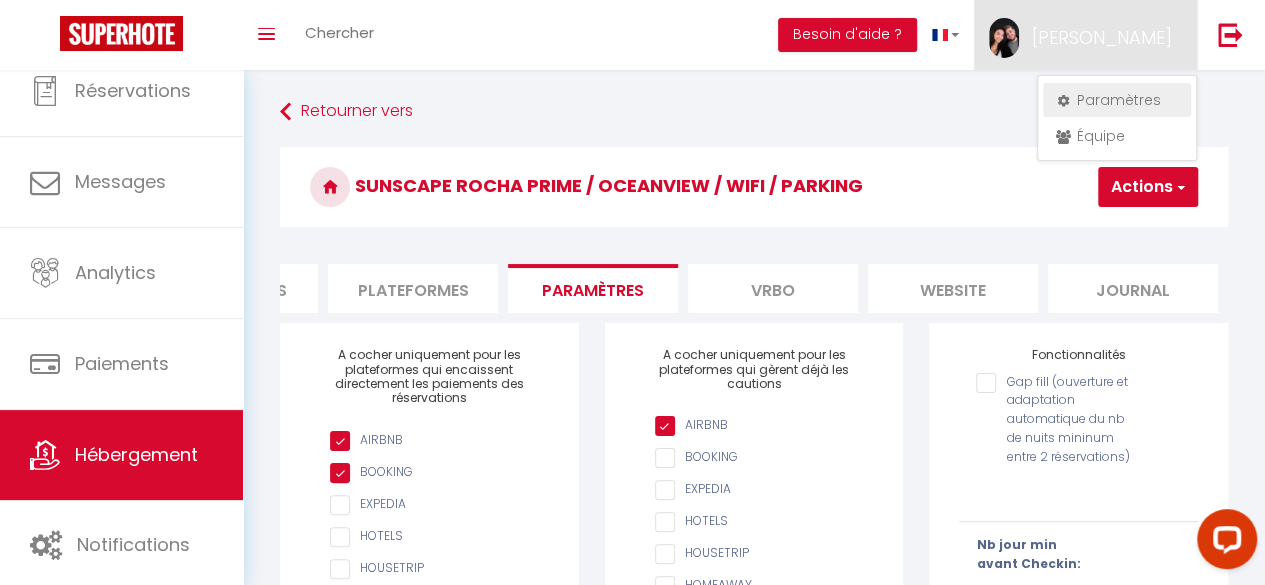 select on "fr" 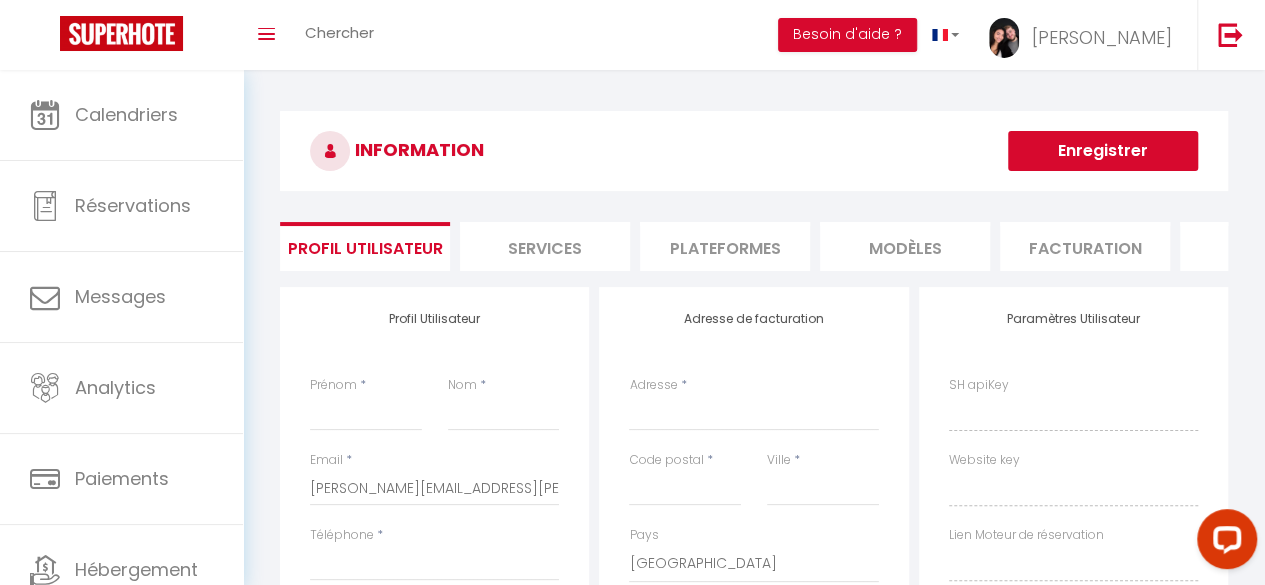 type on "[PERSON_NAME]" 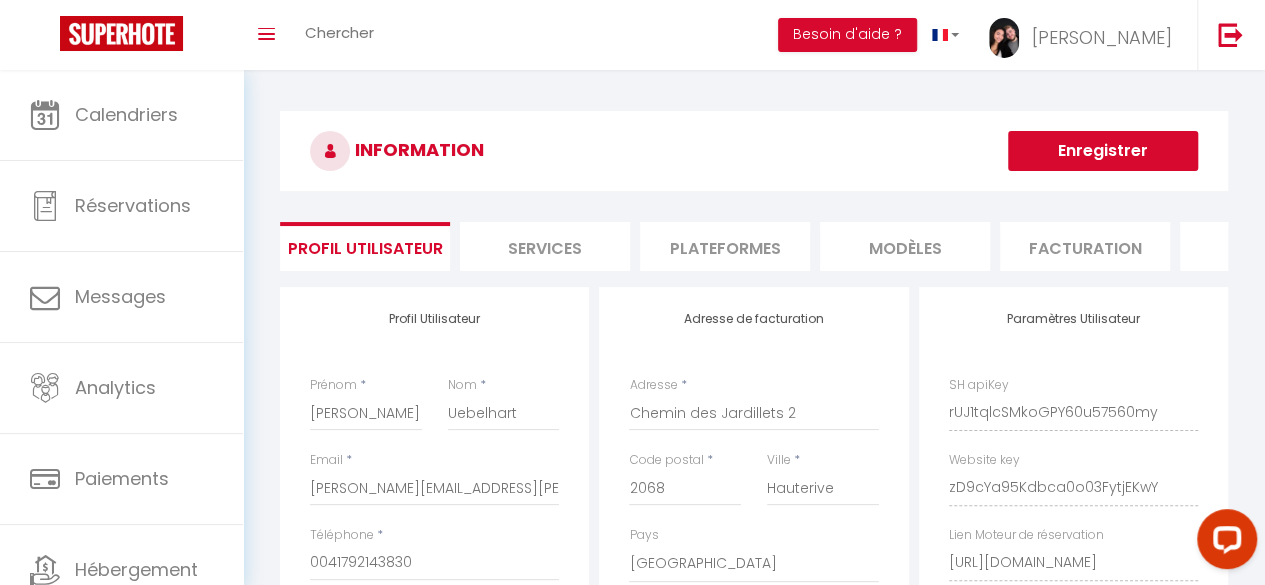 click on "Services" at bounding box center [545, 246] 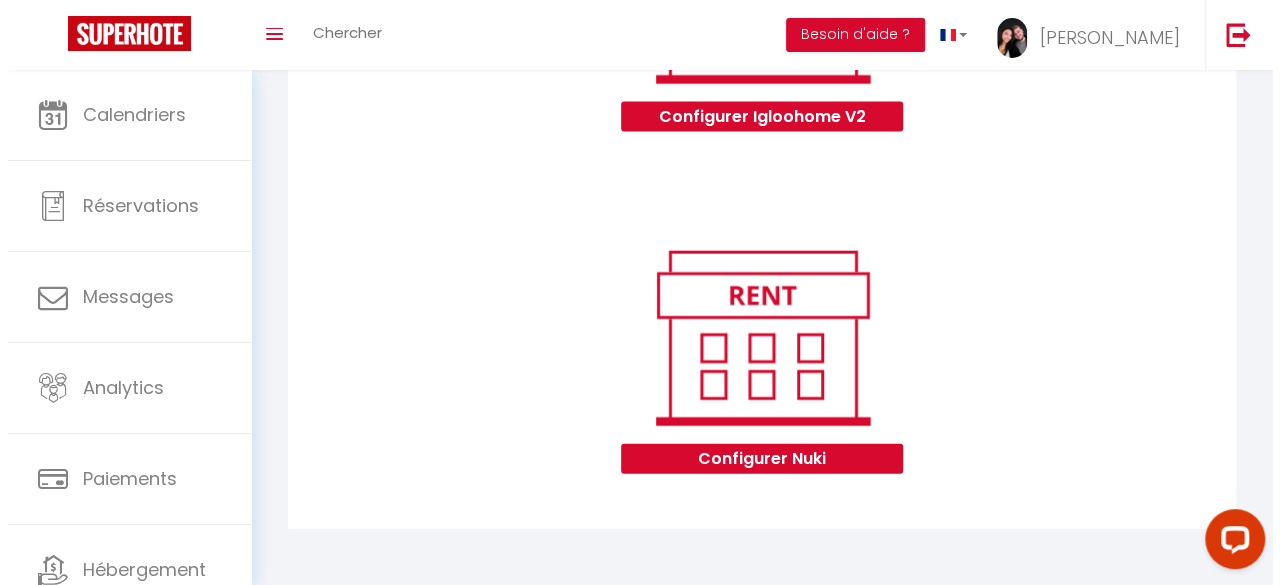 scroll, scrollTop: 2184, scrollLeft: 0, axis: vertical 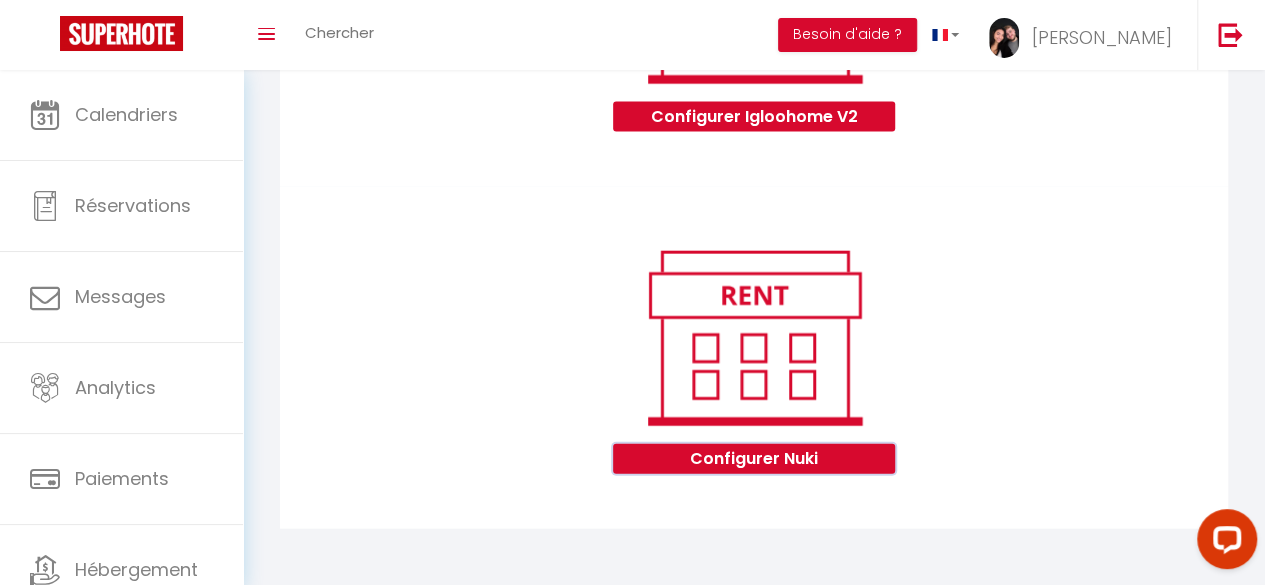 click on "Configurer Nuki" at bounding box center (753, 459) 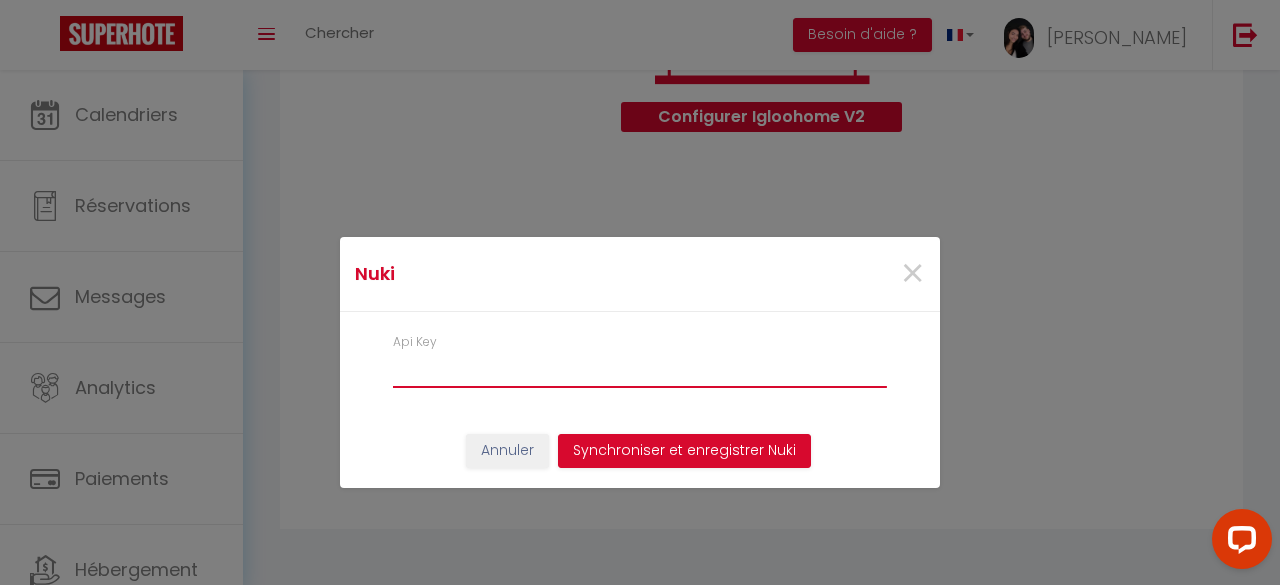 click on "Api Key" at bounding box center (640, 370) 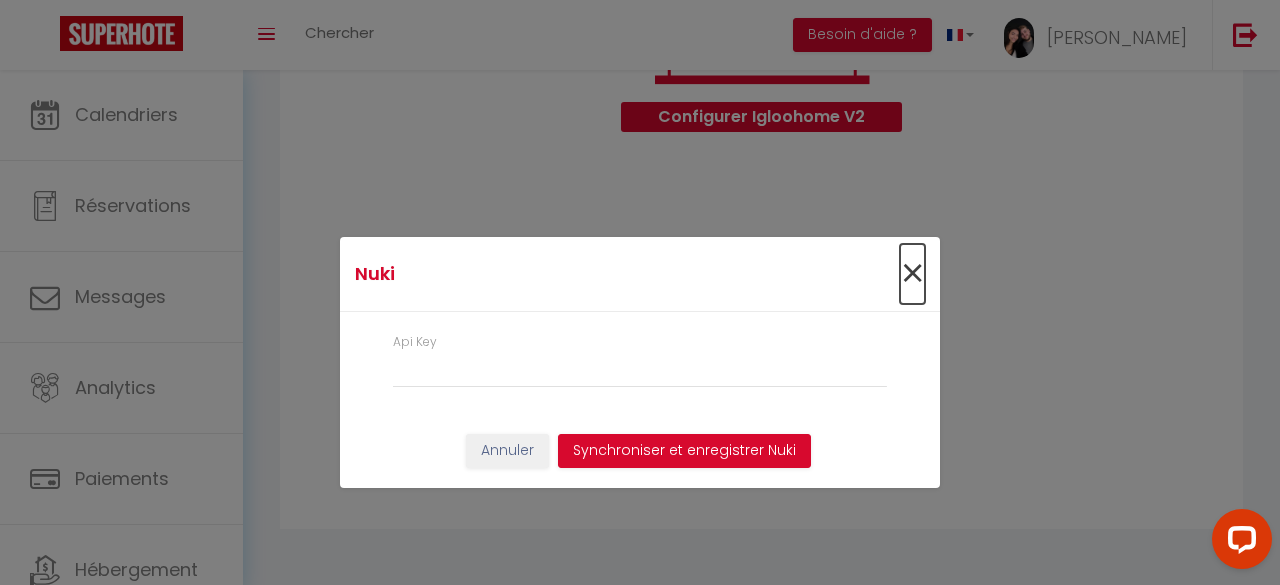 click on "×" at bounding box center (912, 274) 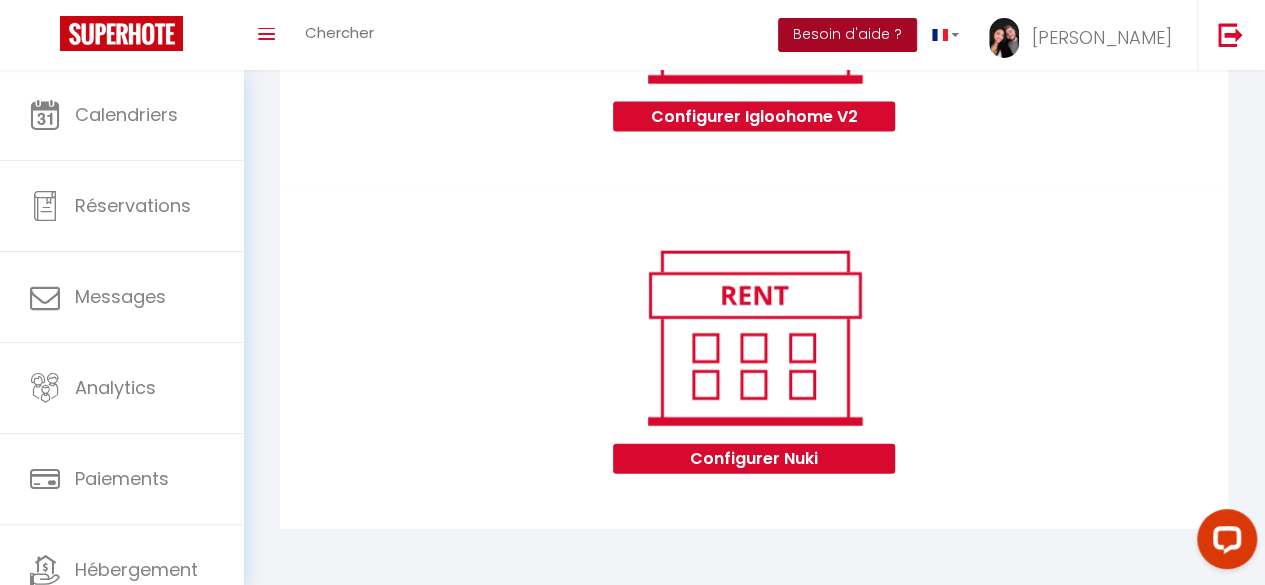 drag, startPoint x: 940, startPoint y: 47, endPoint x: 946, endPoint y: 35, distance: 13.416408 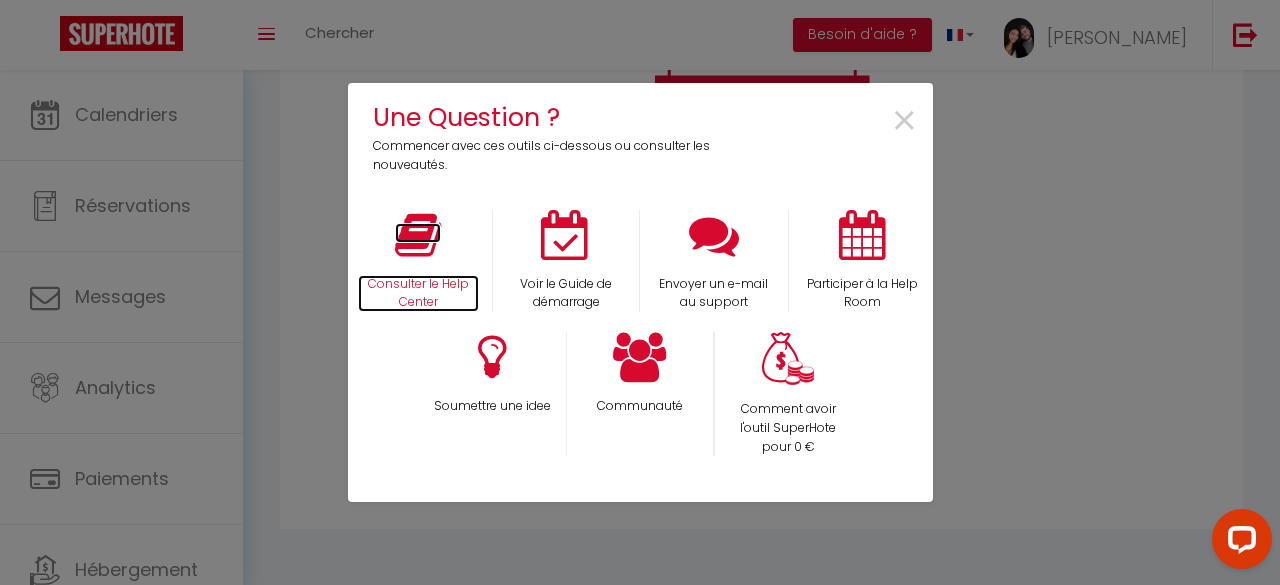 click on "Consulter le Help Center" at bounding box center [419, 294] 